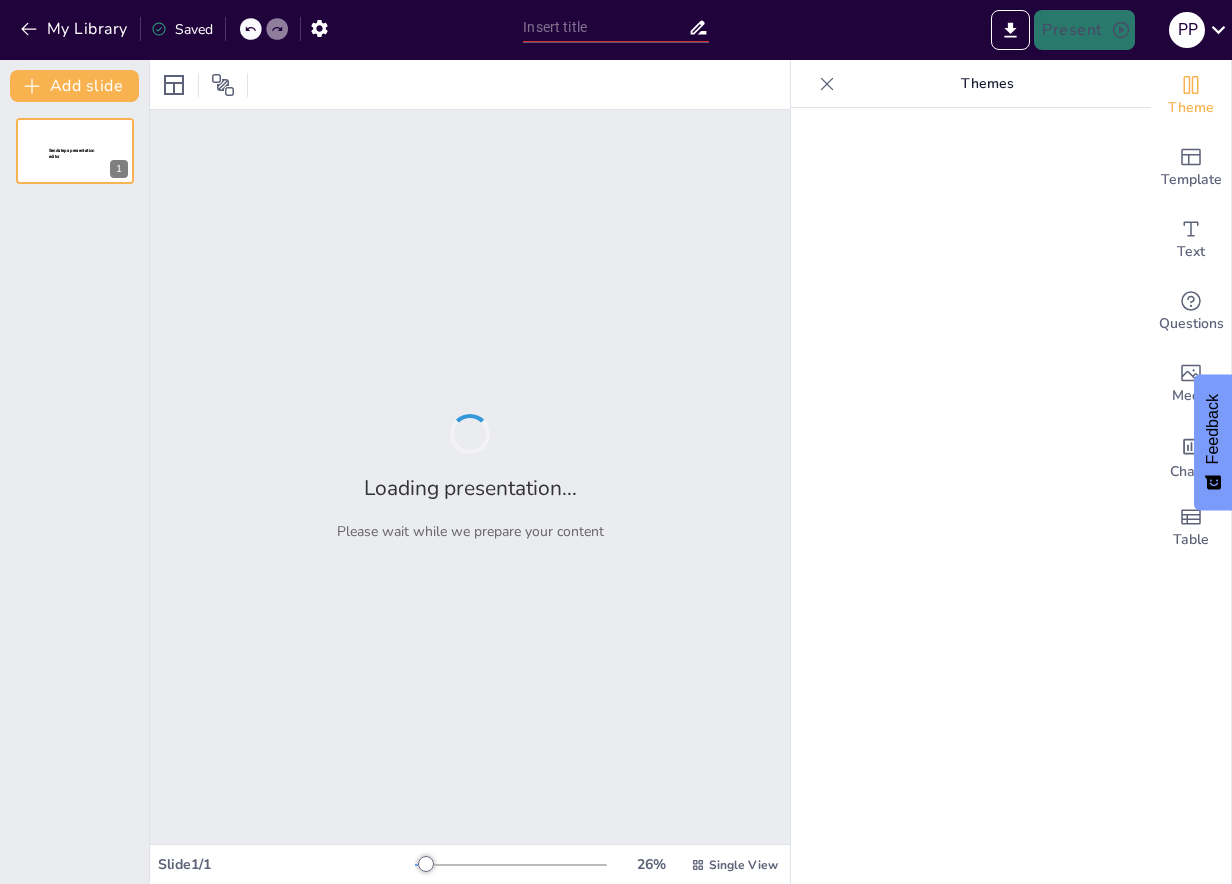 type on "Преодоление препятствий на пути к цели" 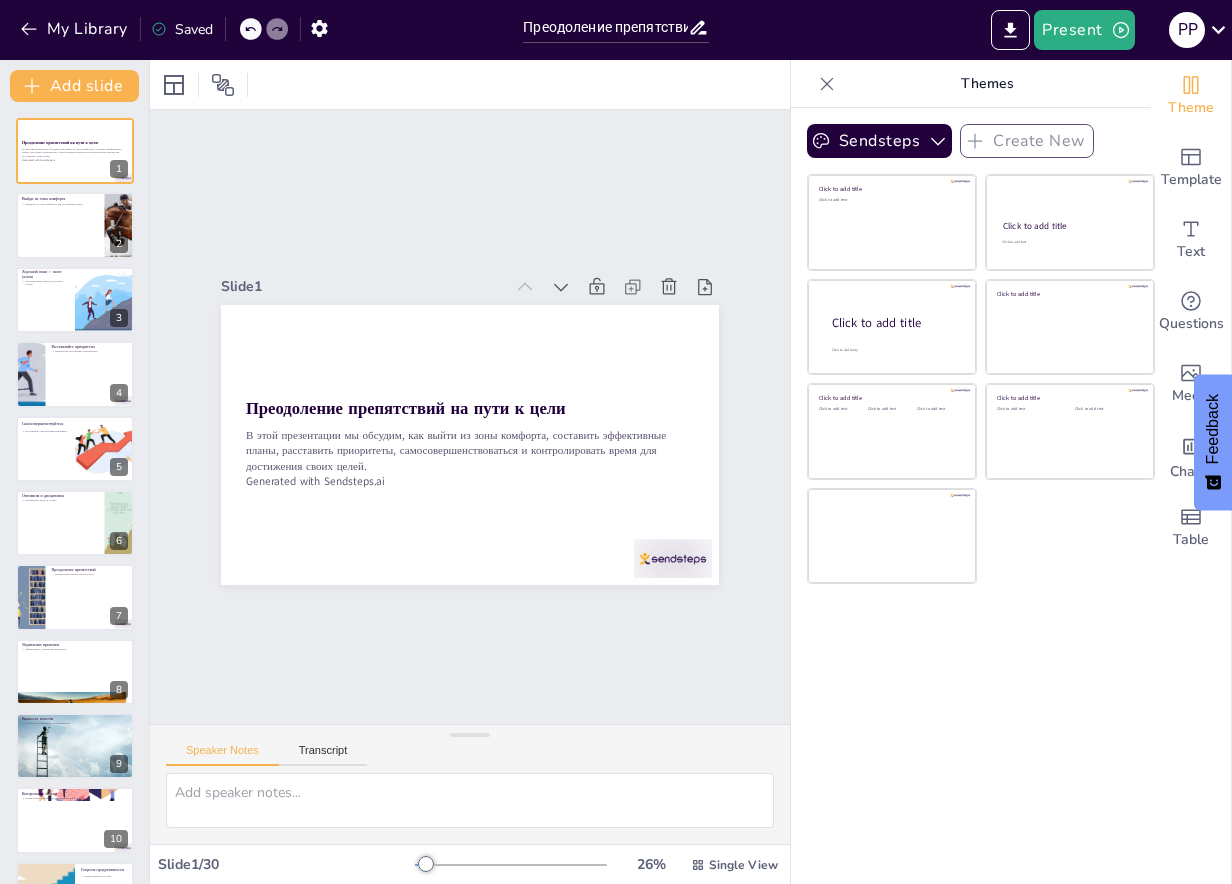 checkbox on "true" 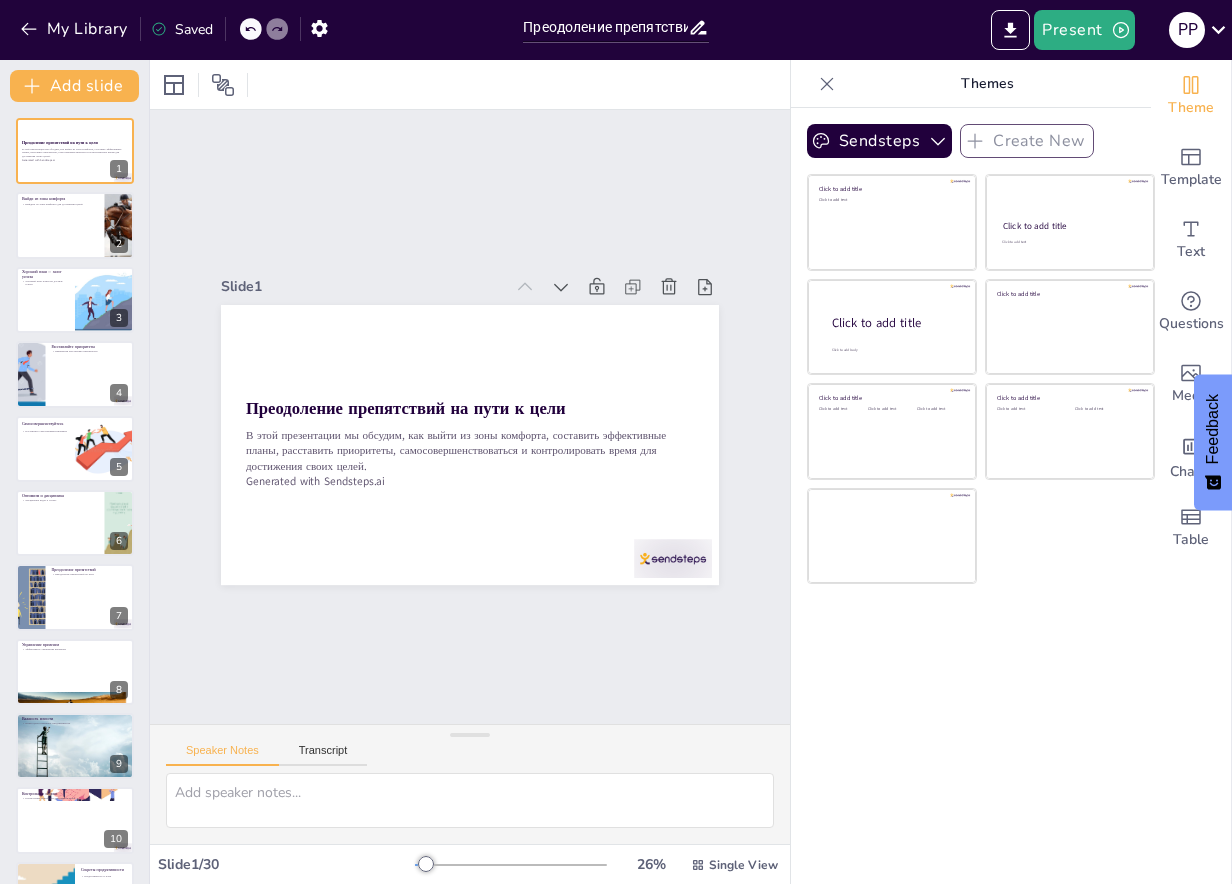 checkbox on "true" 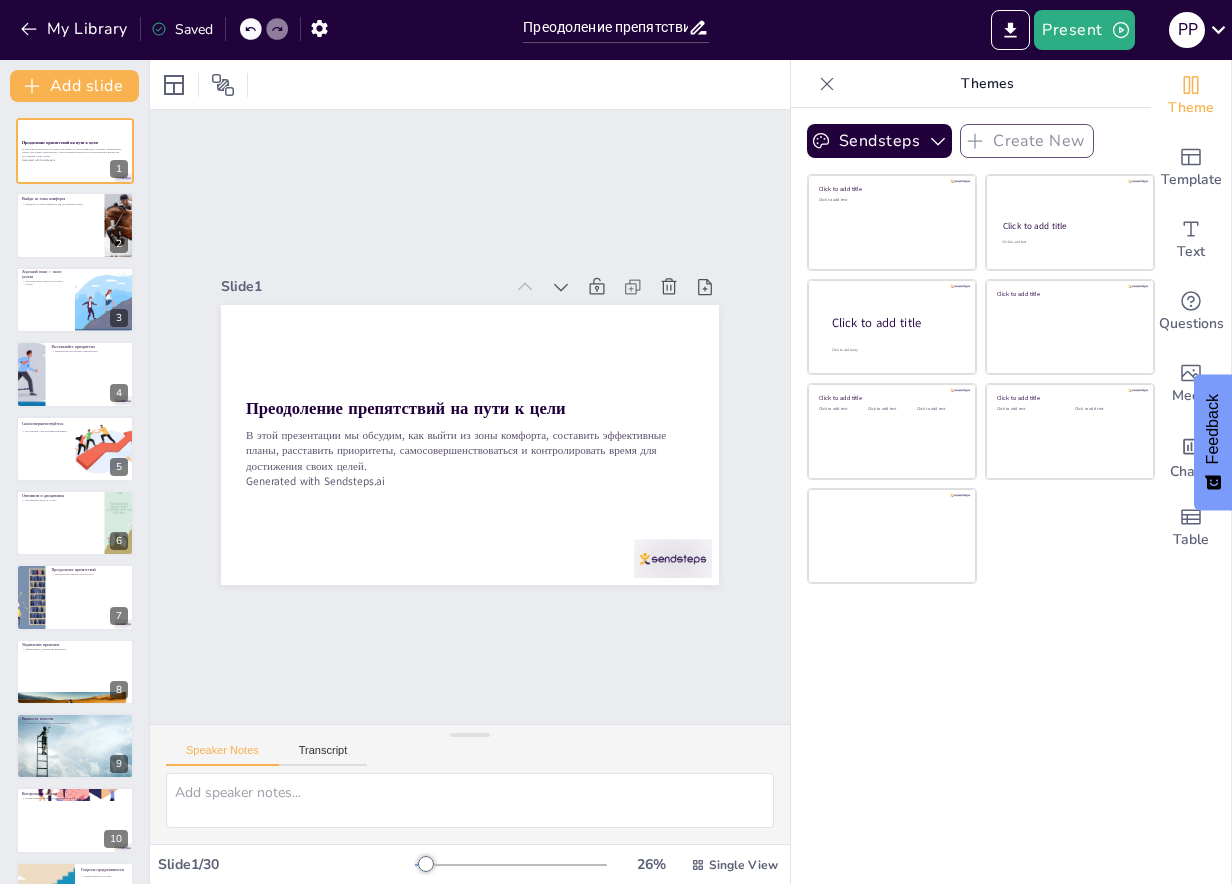 scroll, scrollTop: 0, scrollLeft: 0, axis: both 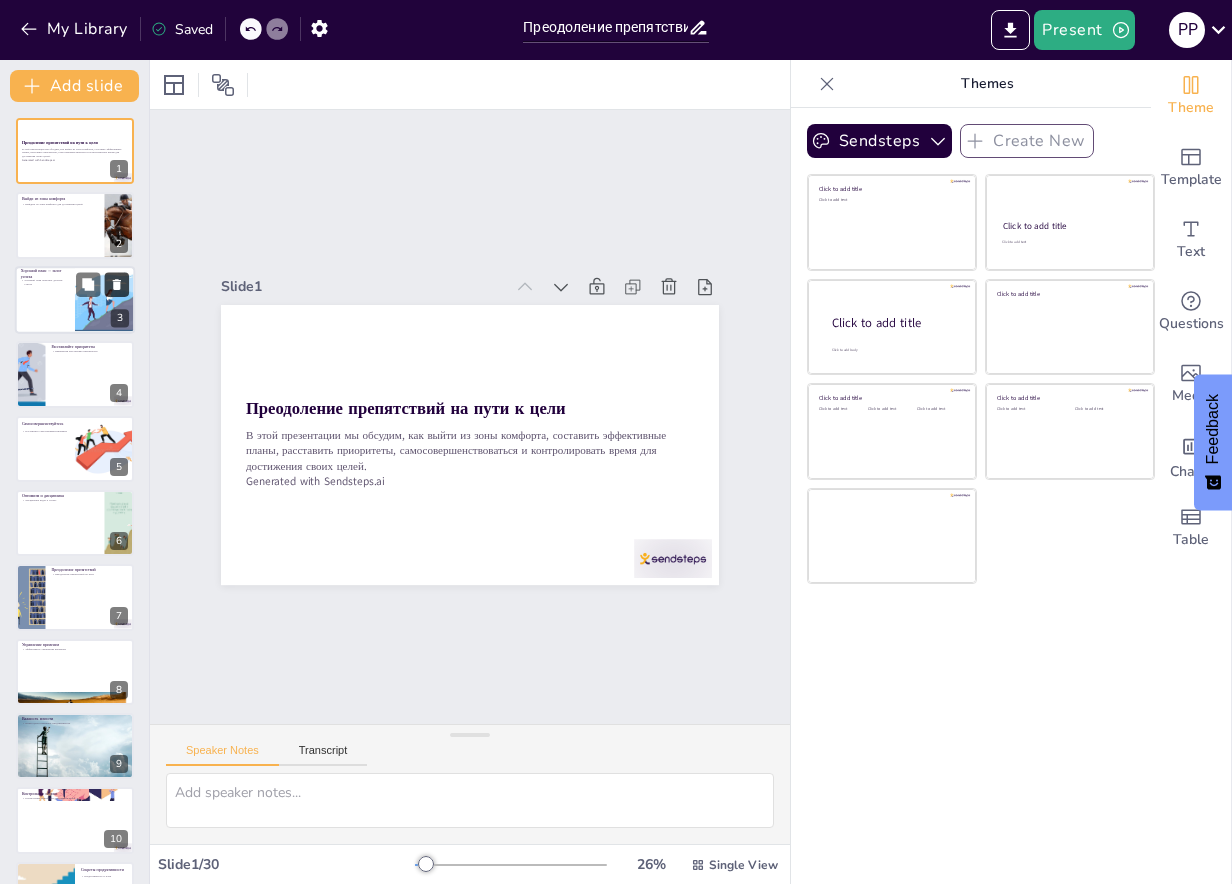 checkbox on "true" 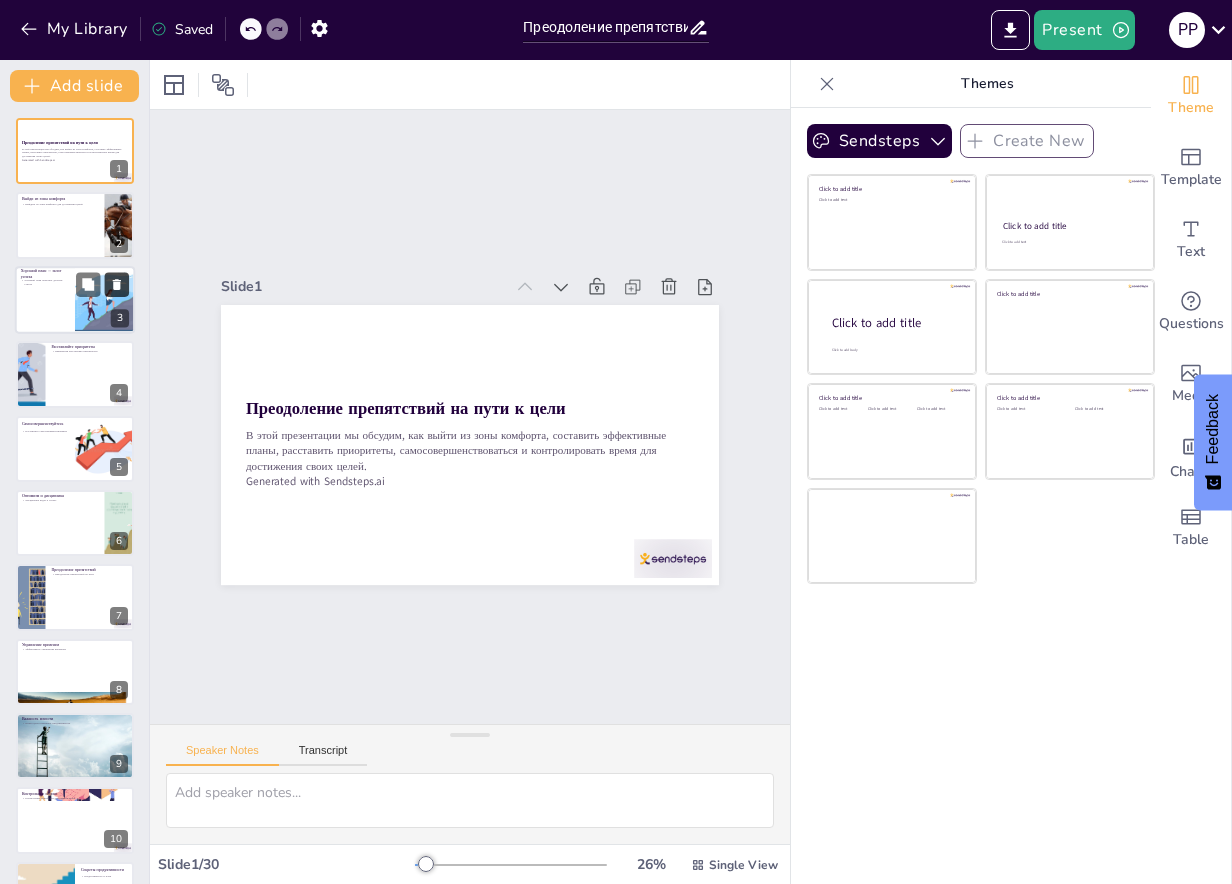 checkbox on "true" 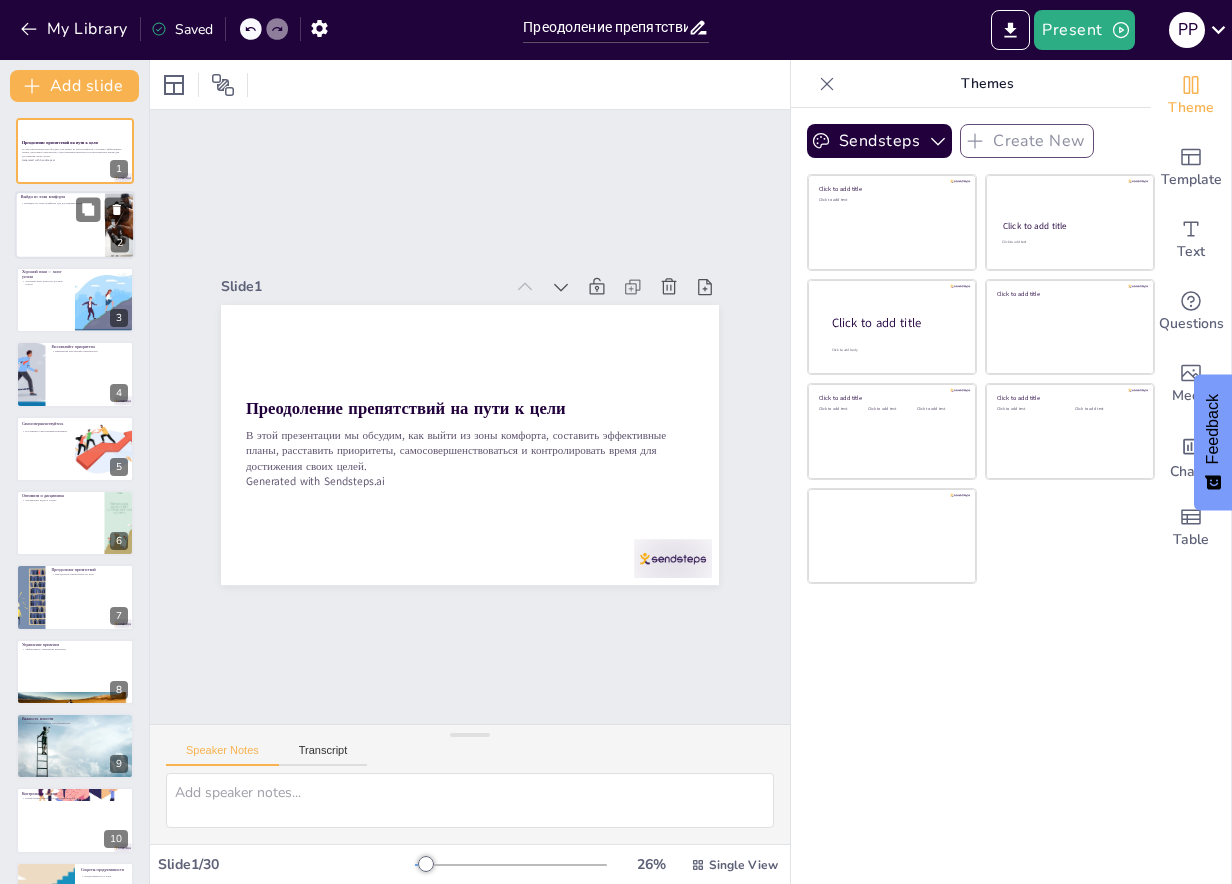 checkbox on "true" 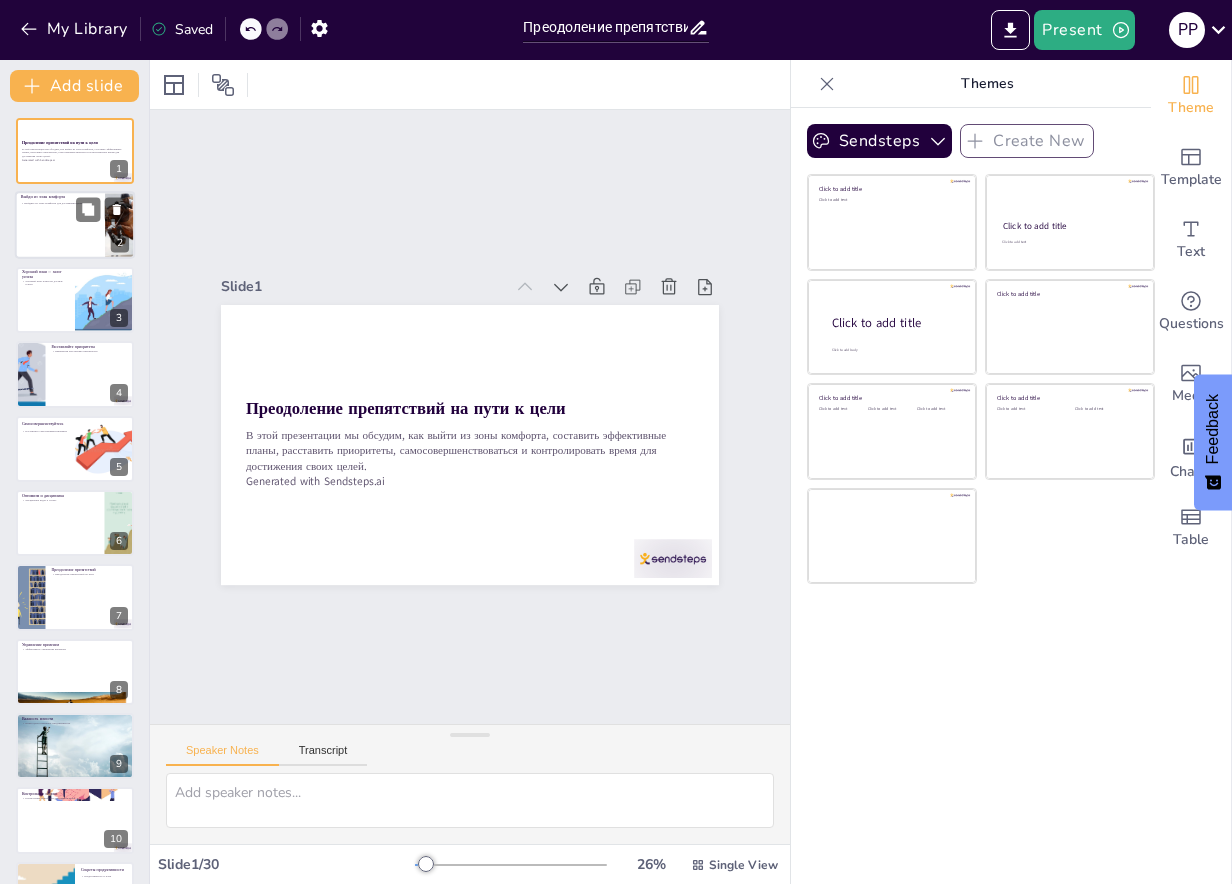 click at bounding box center [75, 226] 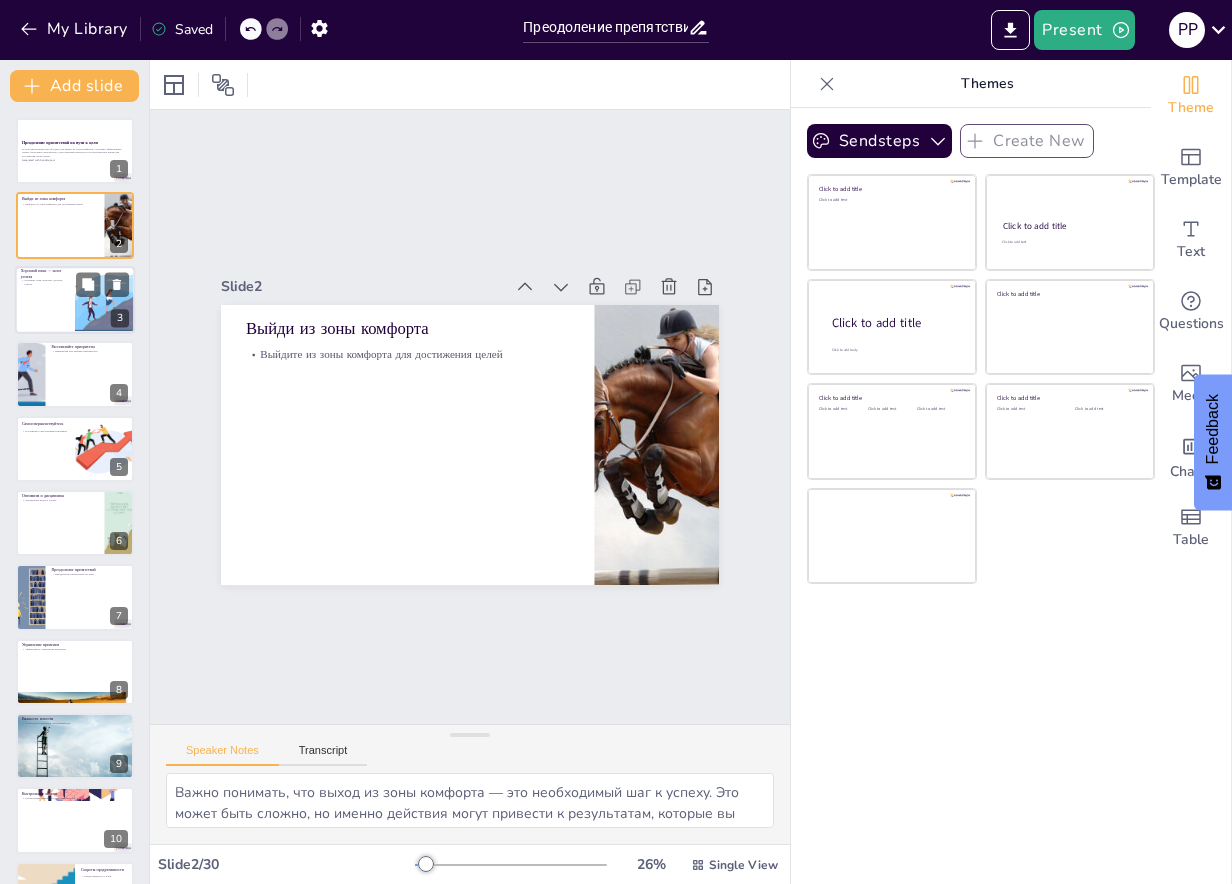 checkbox on "true" 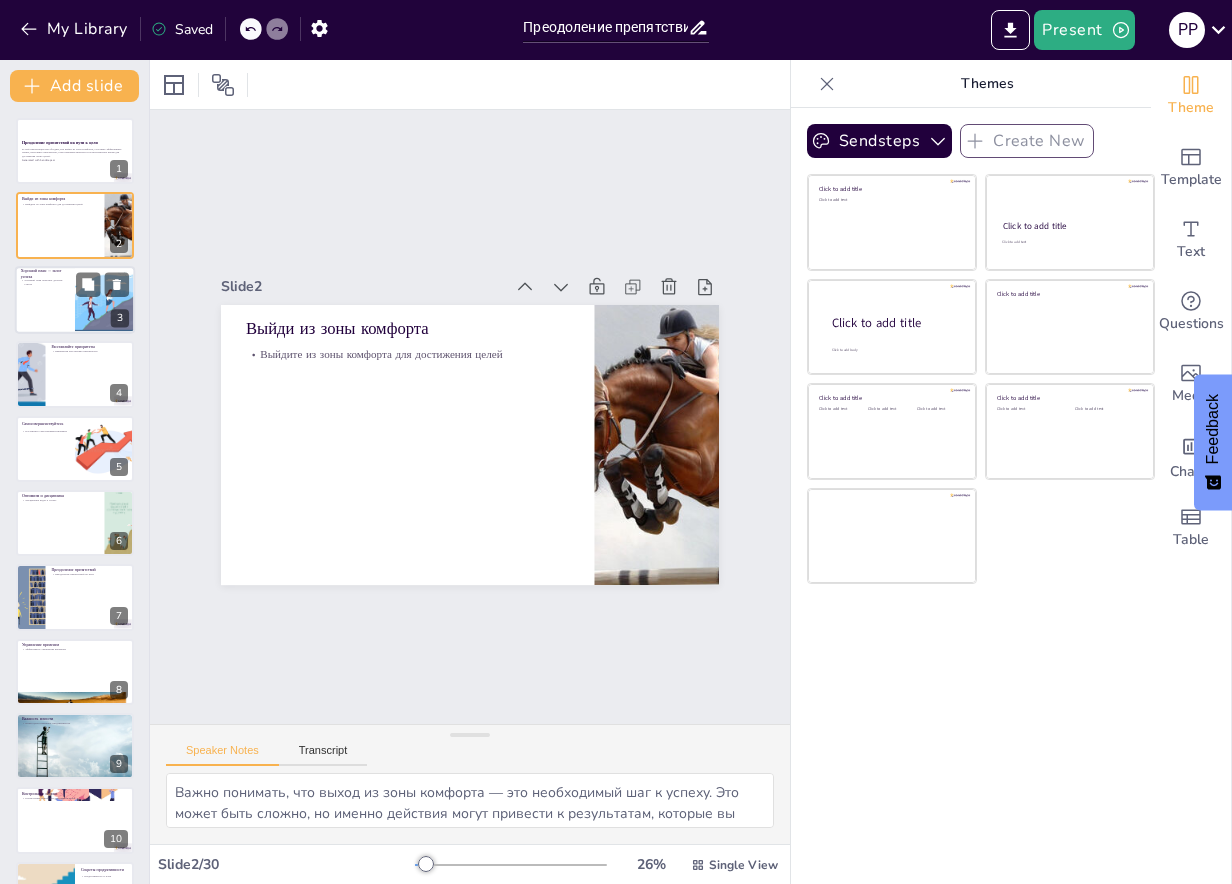 checkbox on "true" 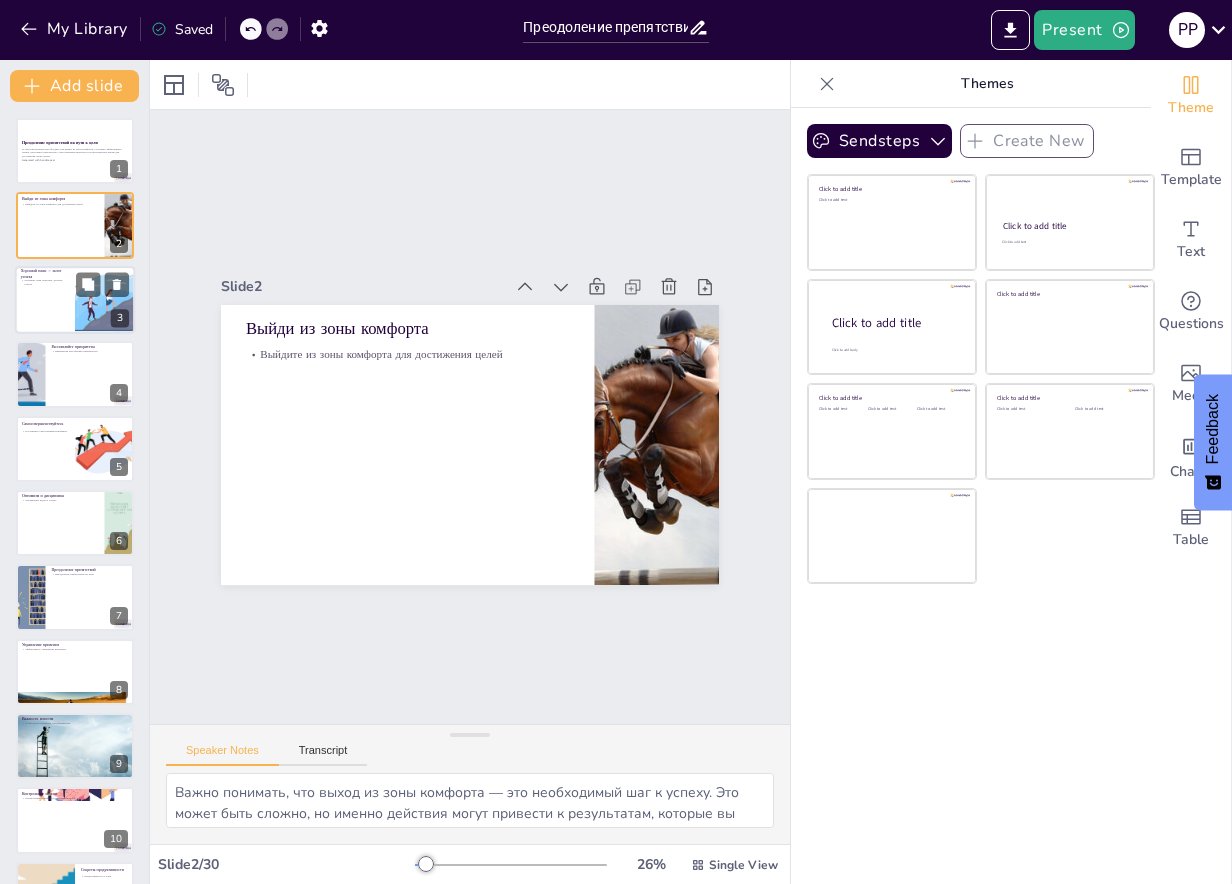 click at bounding box center [75, 300] 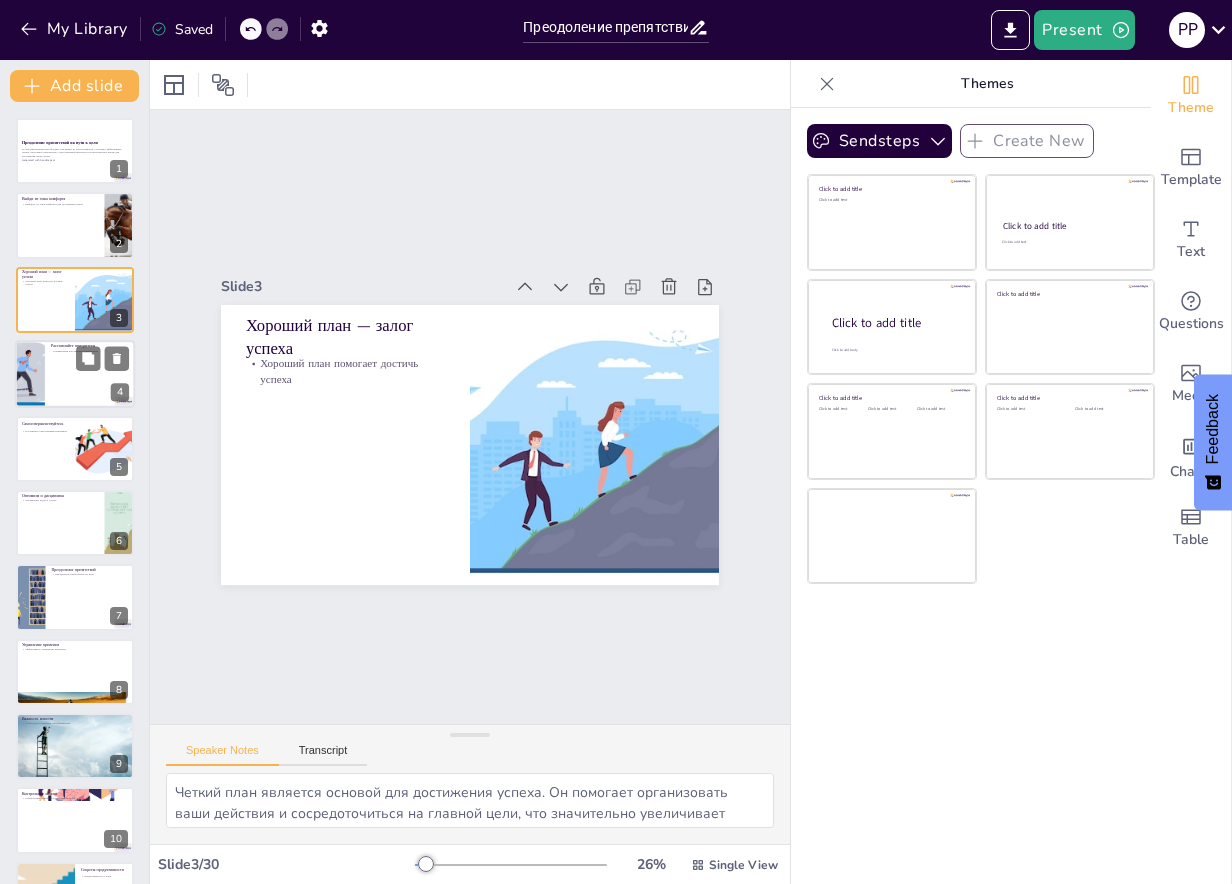 checkbox on "true" 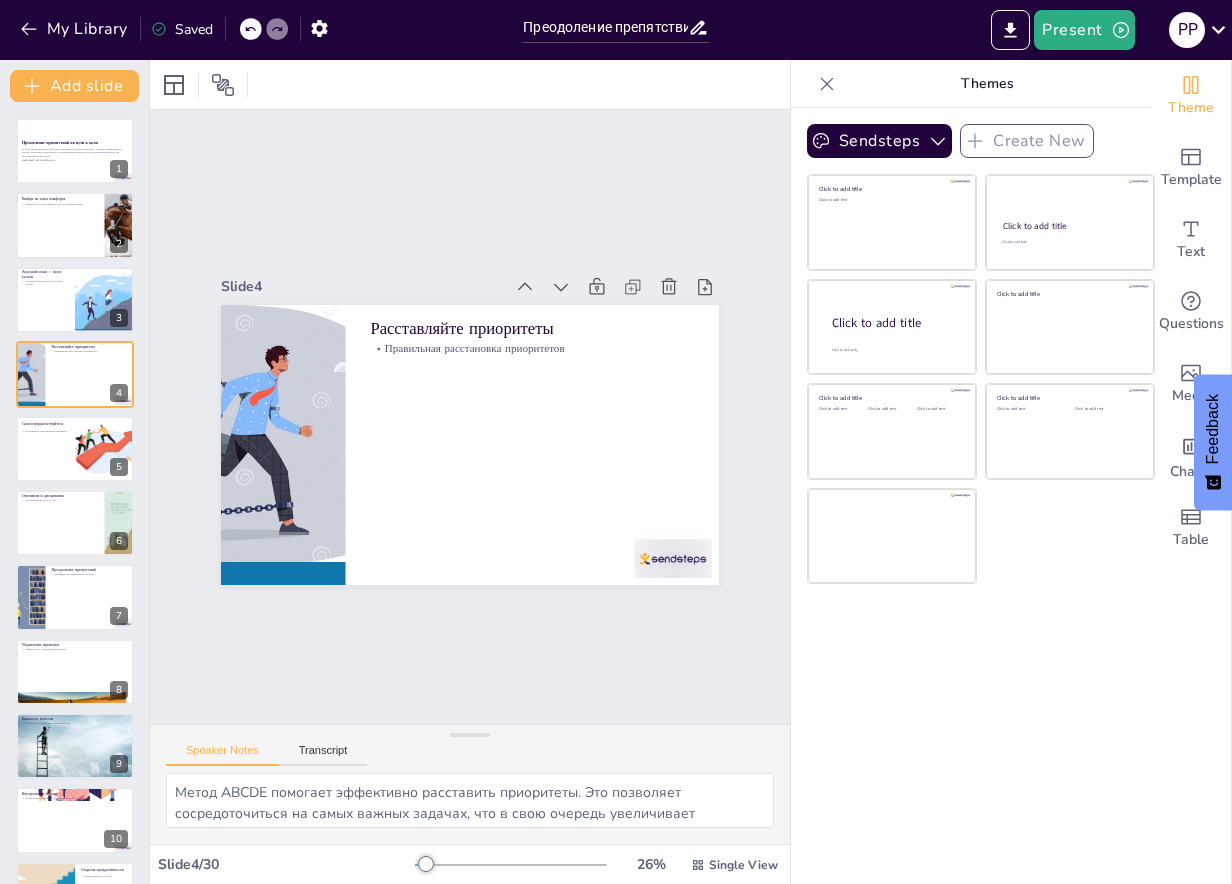 checkbox on "true" 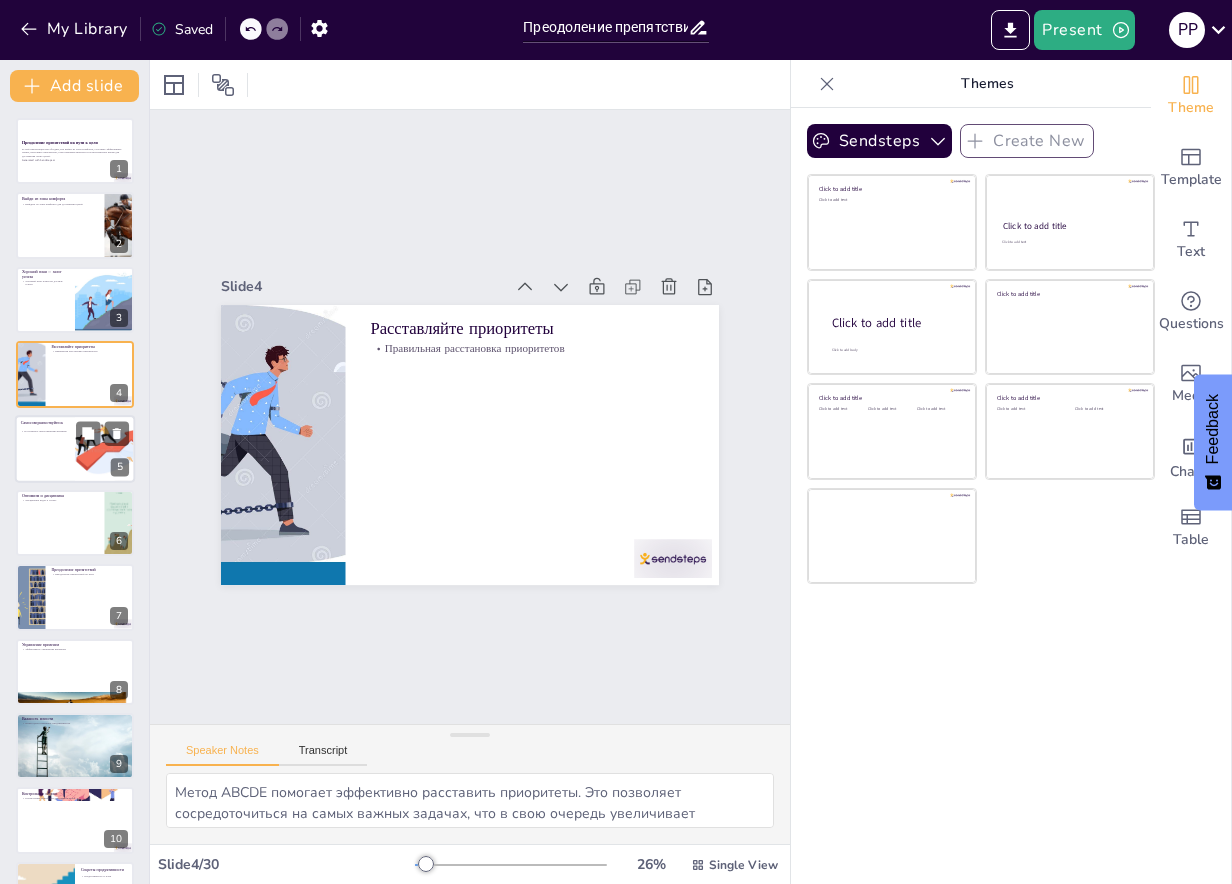 checkbox on "true" 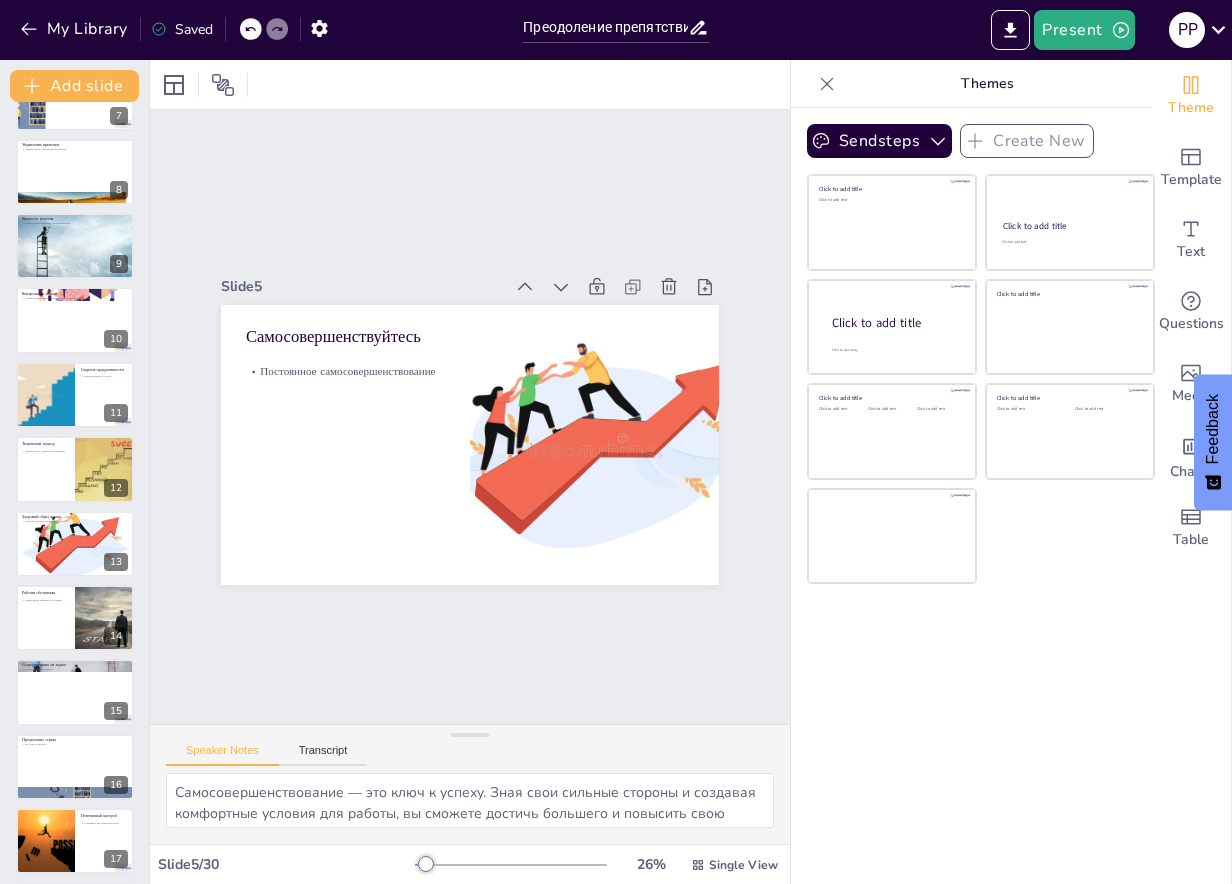 checkbox on "true" 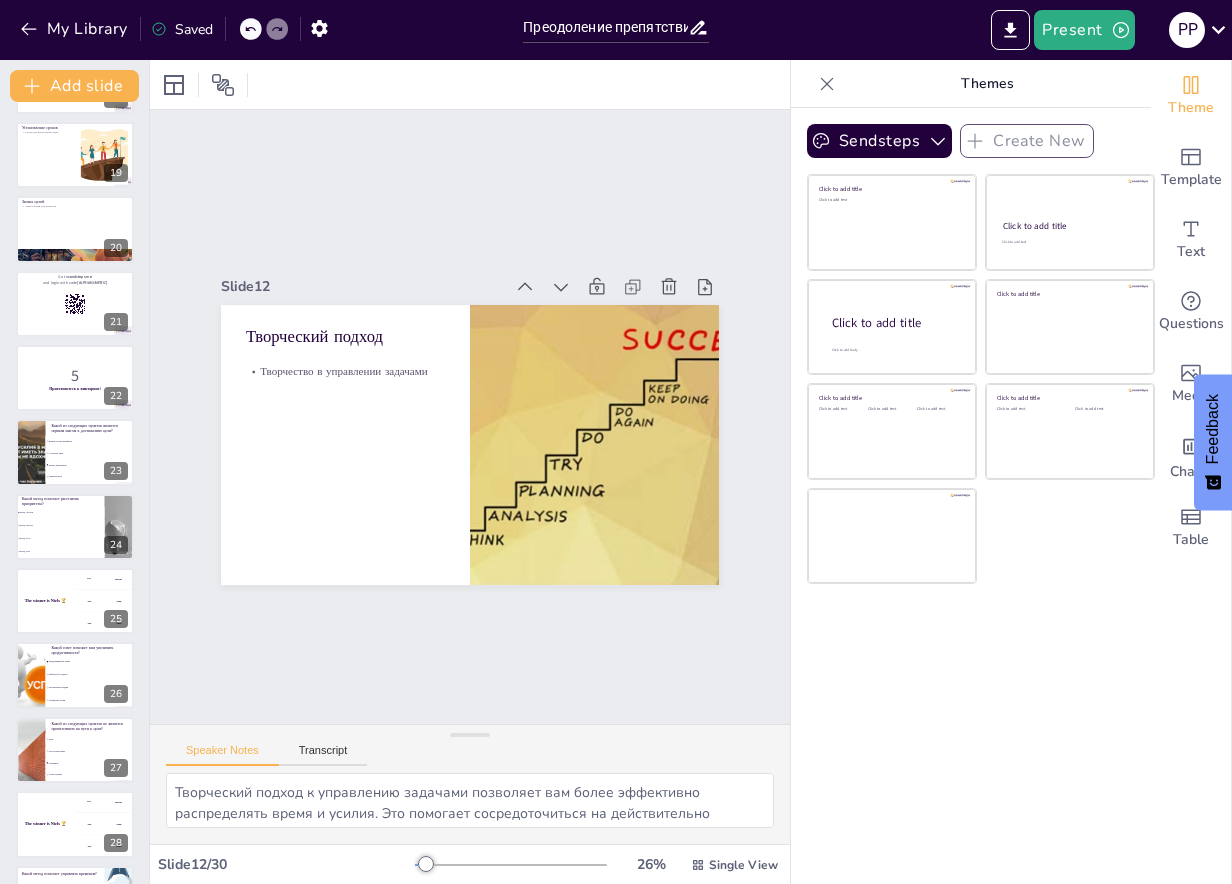 scroll, scrollTop: 1473, scrollLeft: 0, axis: vertical 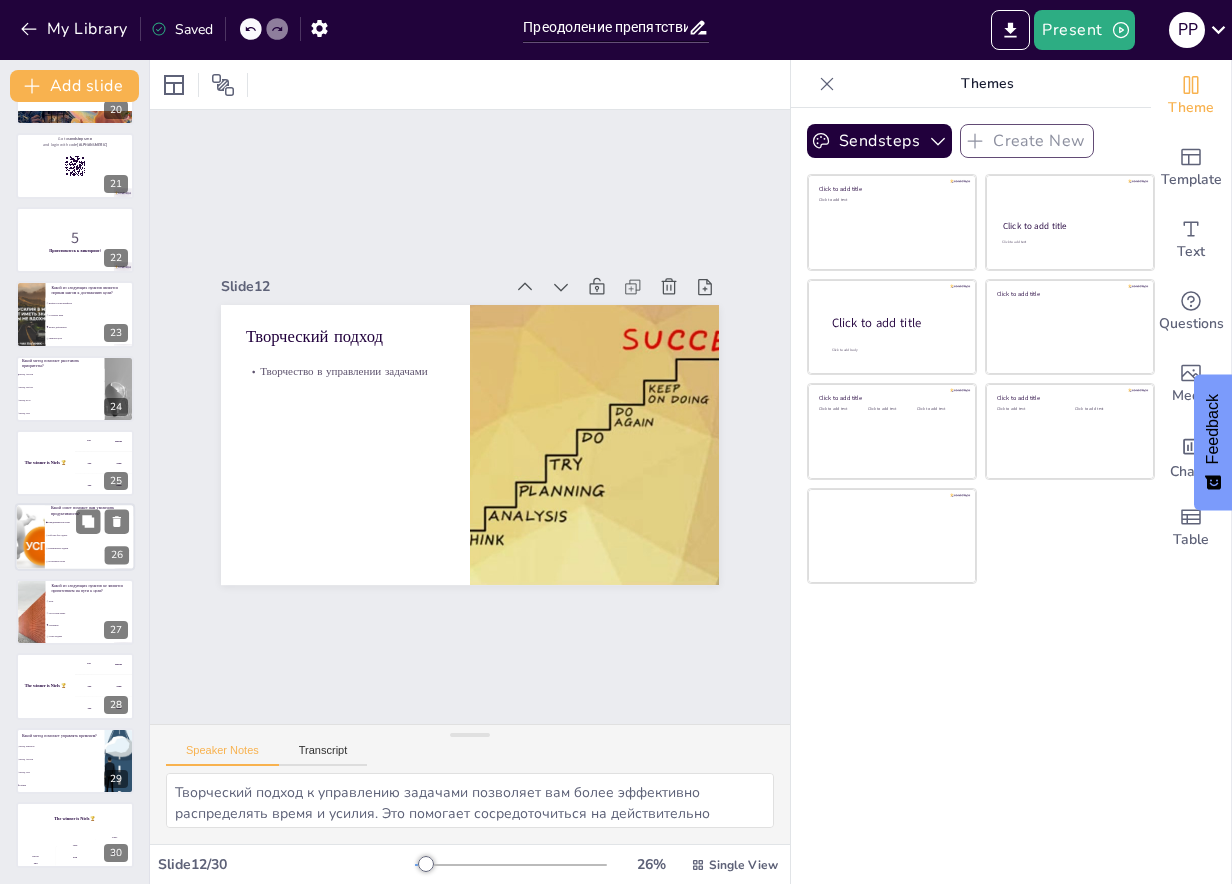 checkbox on "true" 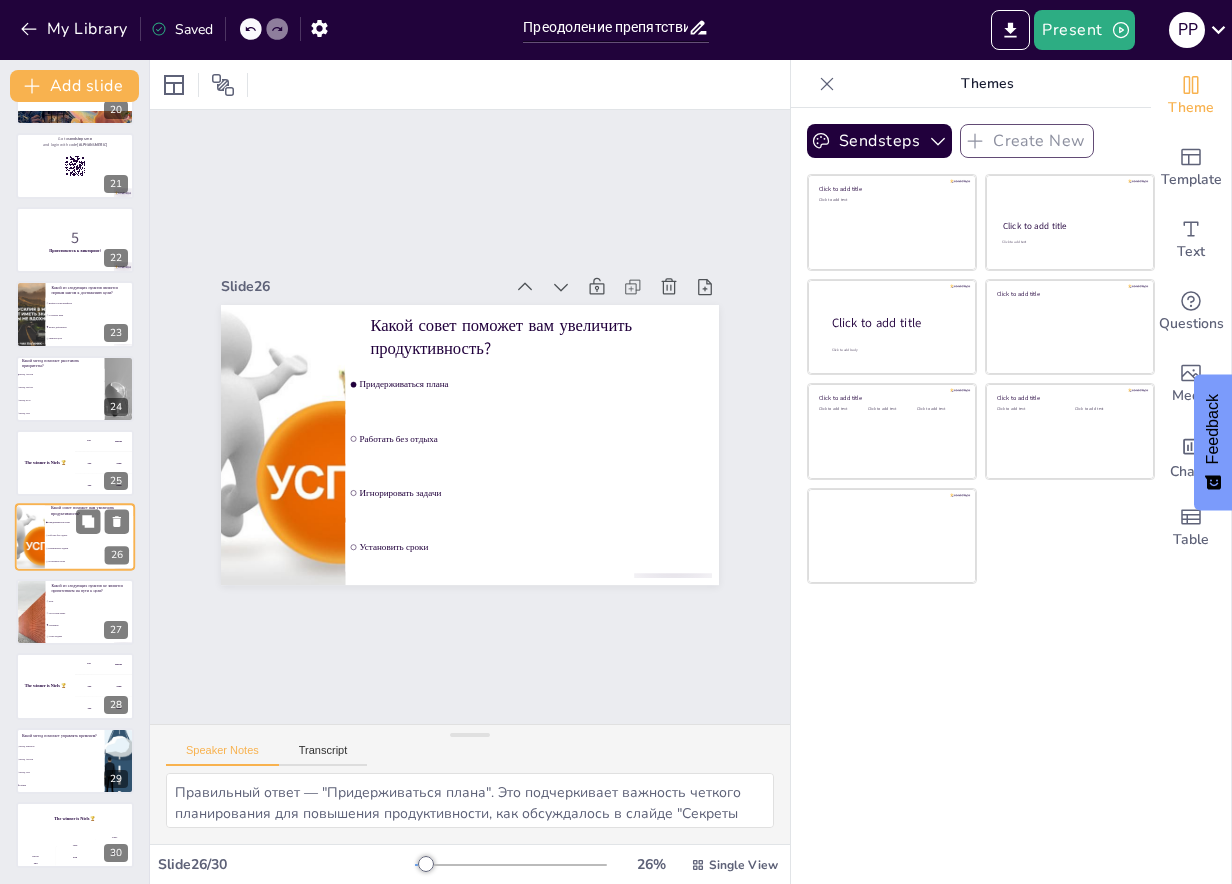 checkbox on "true" 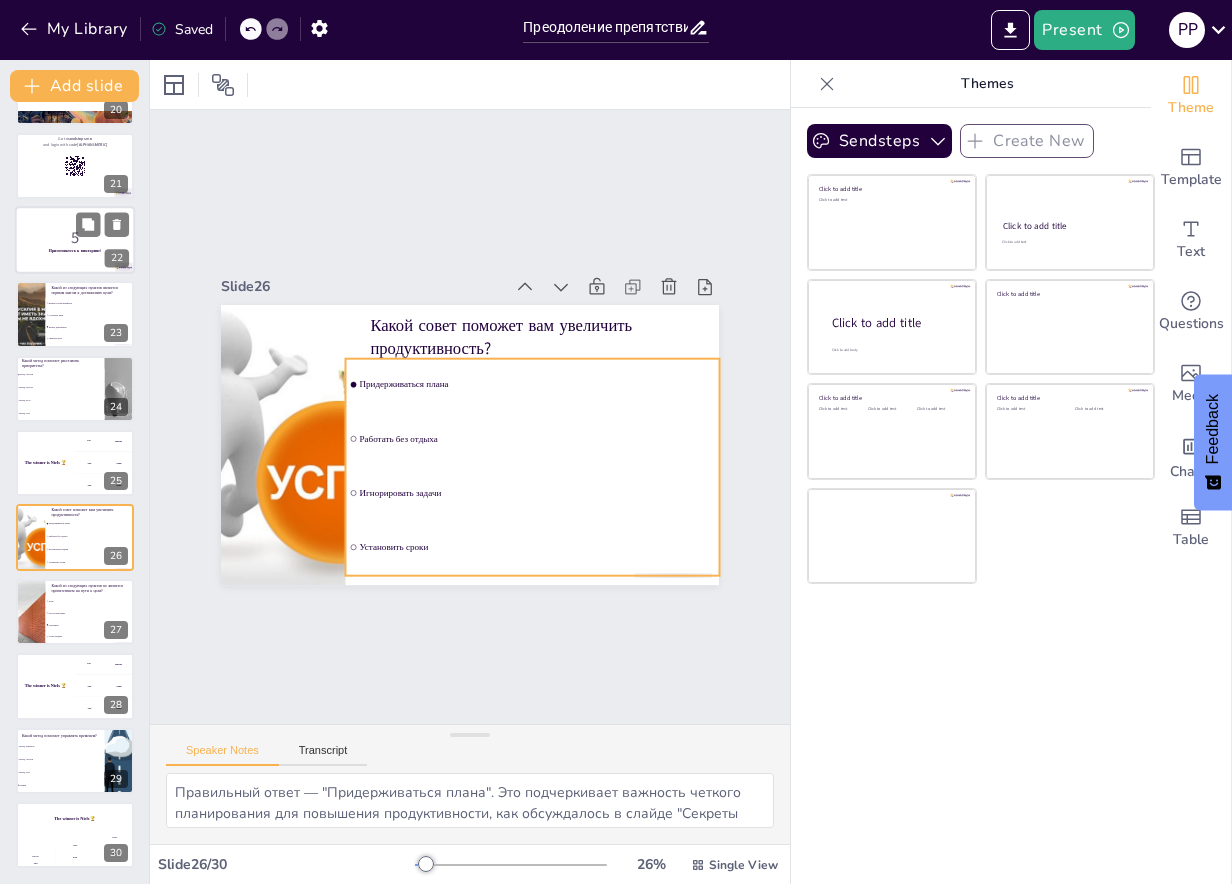 checkbox on "true" 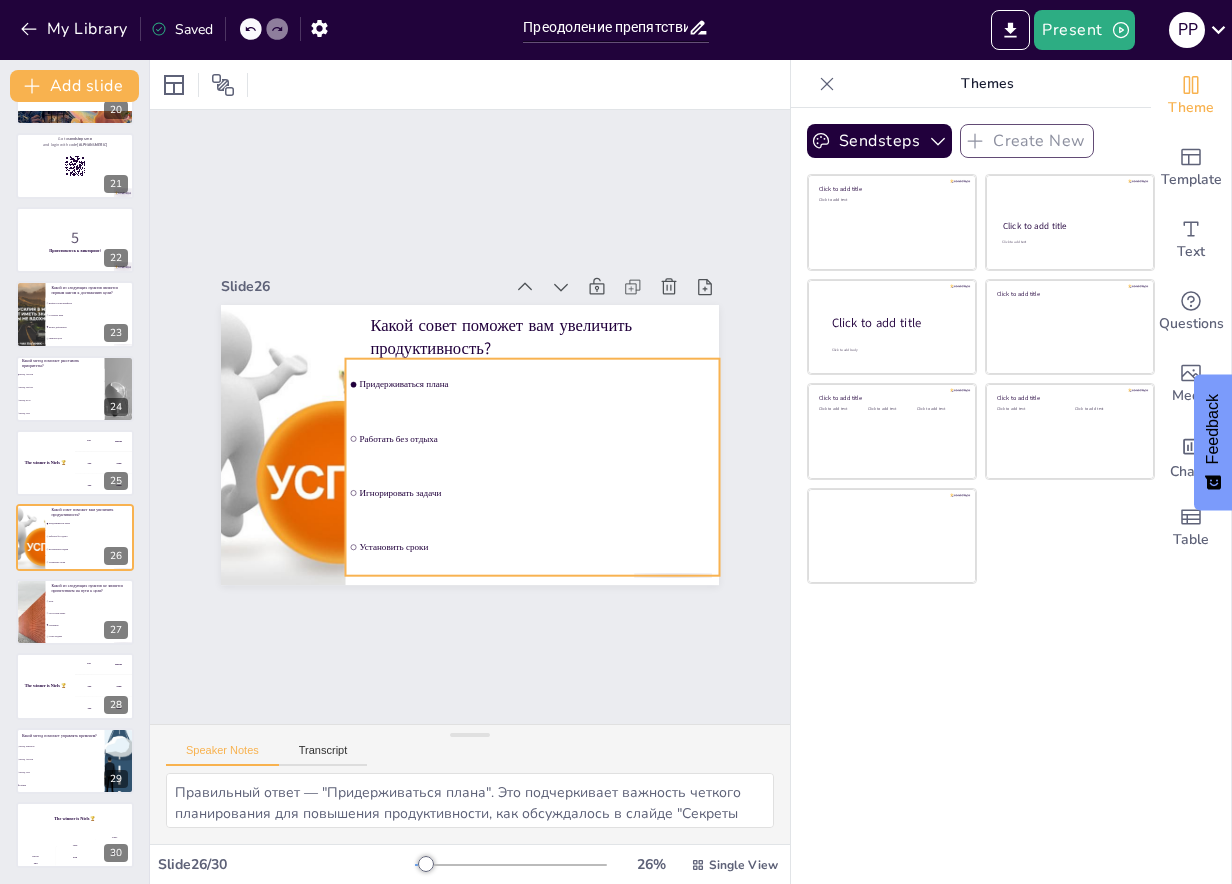 checkbox on "true" 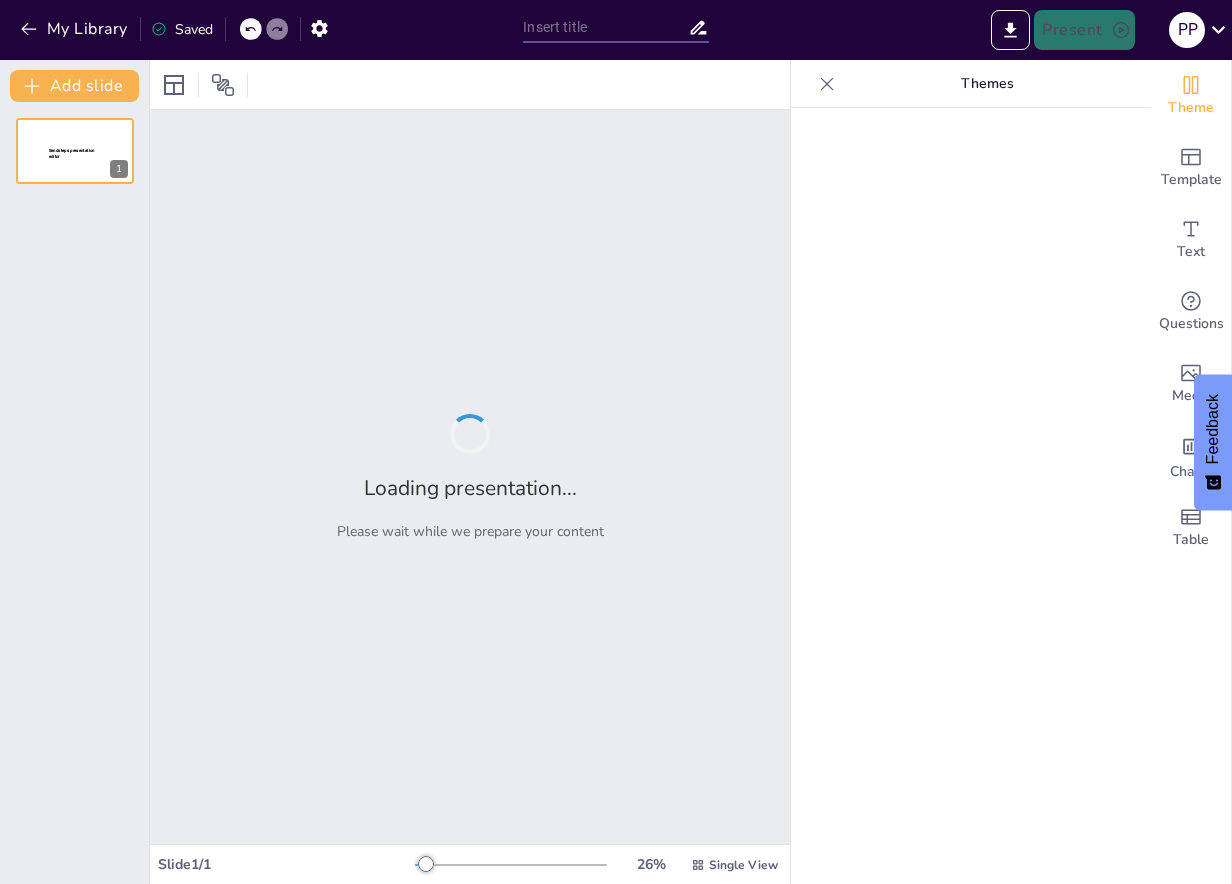 type on "Планирование как ключ к успеху: шаги к достижению целей" 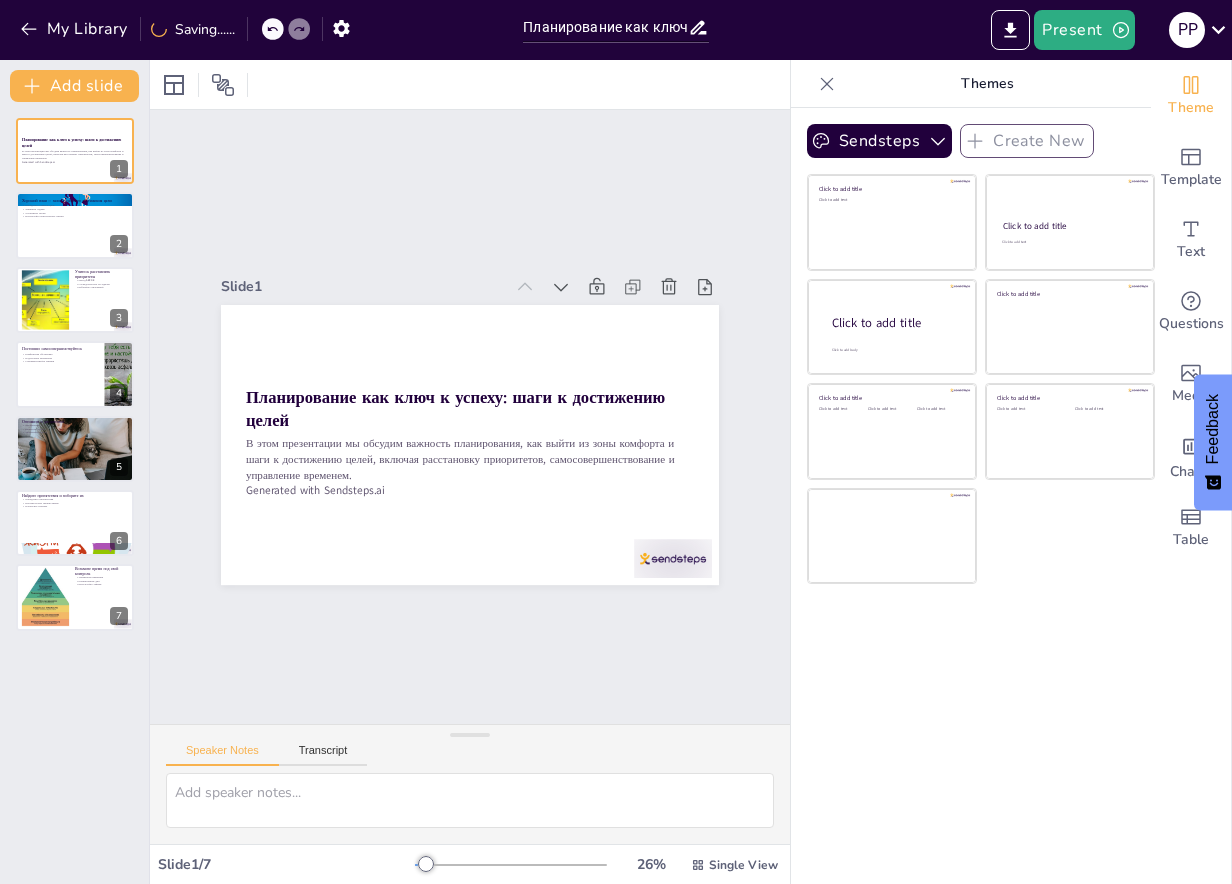 scroll, scrollTop: 0, scrollLeft: 0, axis: both 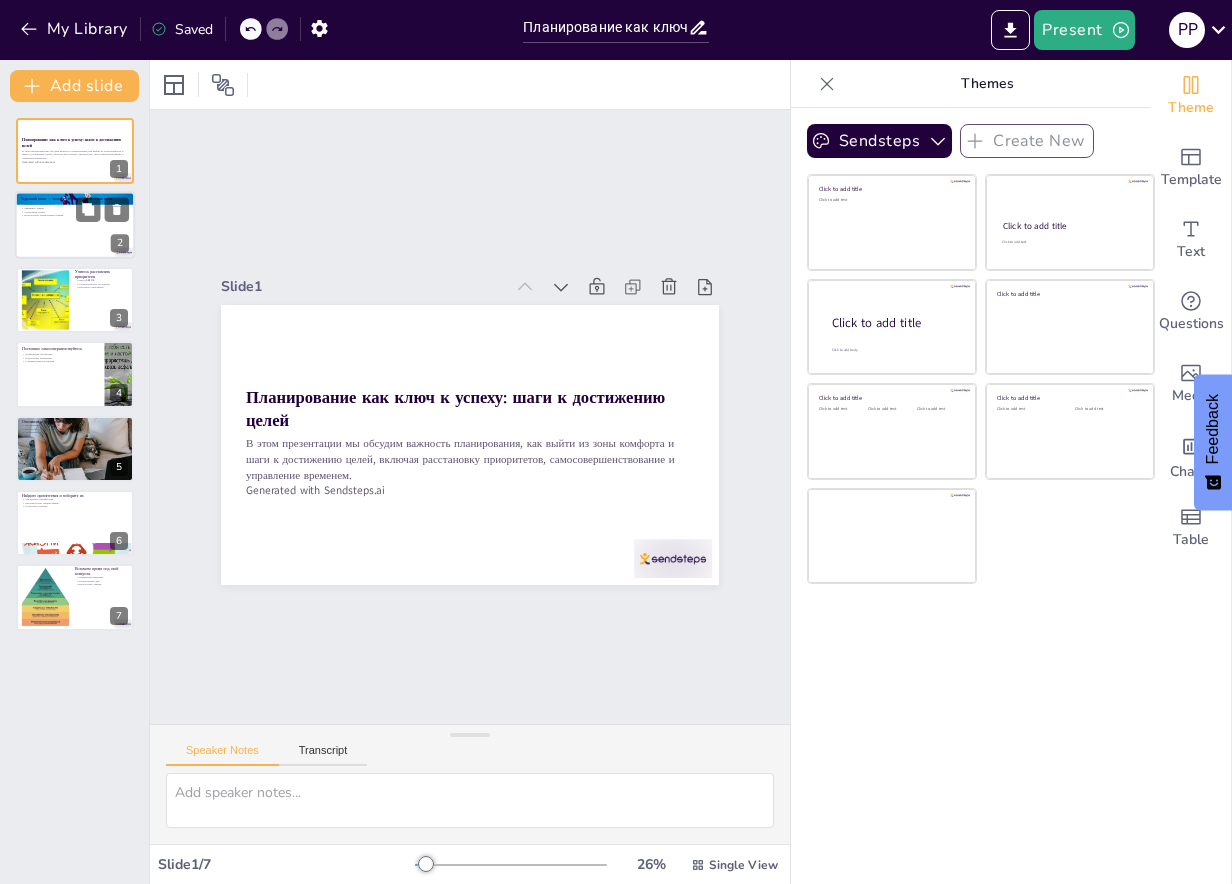 click on "Используйте контрольные списки" at bounding box center (75, 216) 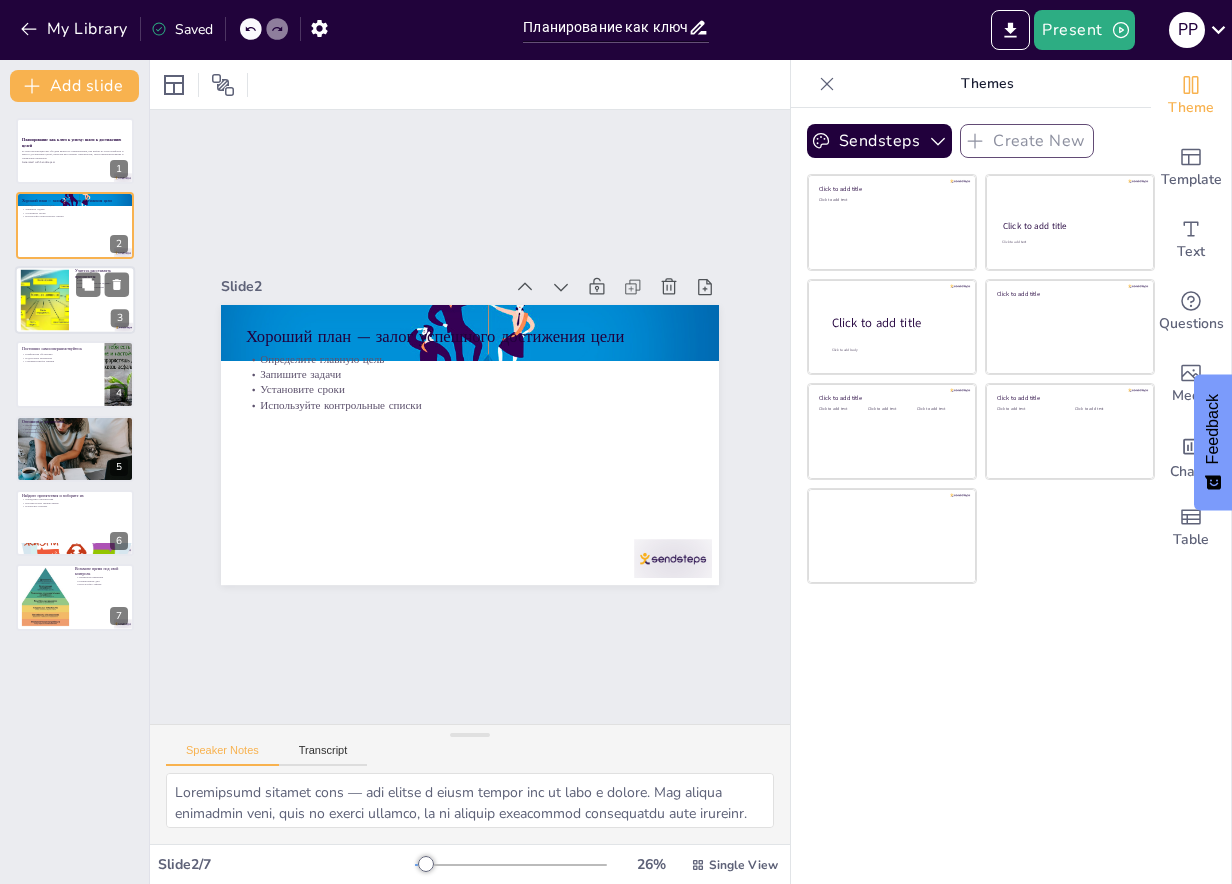 click at bounding box center [44, 299] 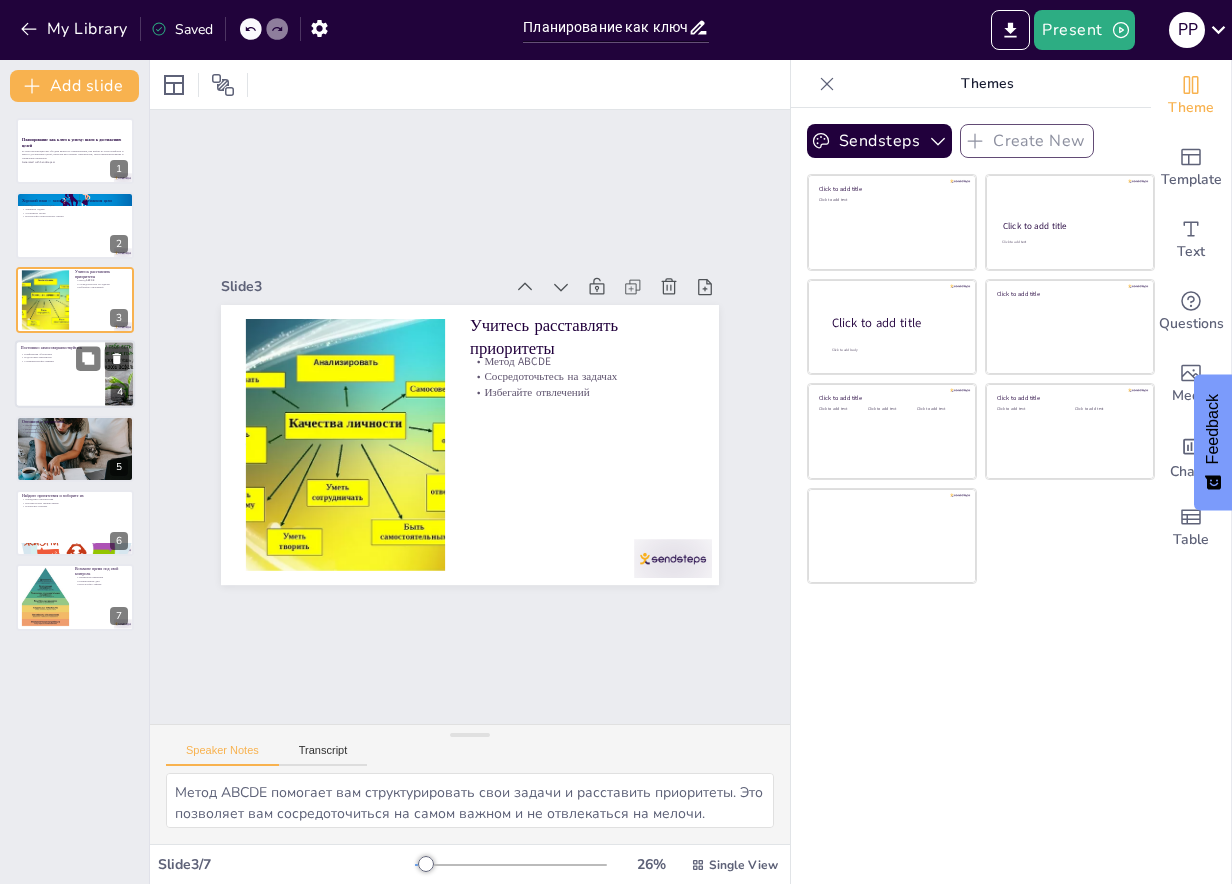 click at bounding box center [75, 374] 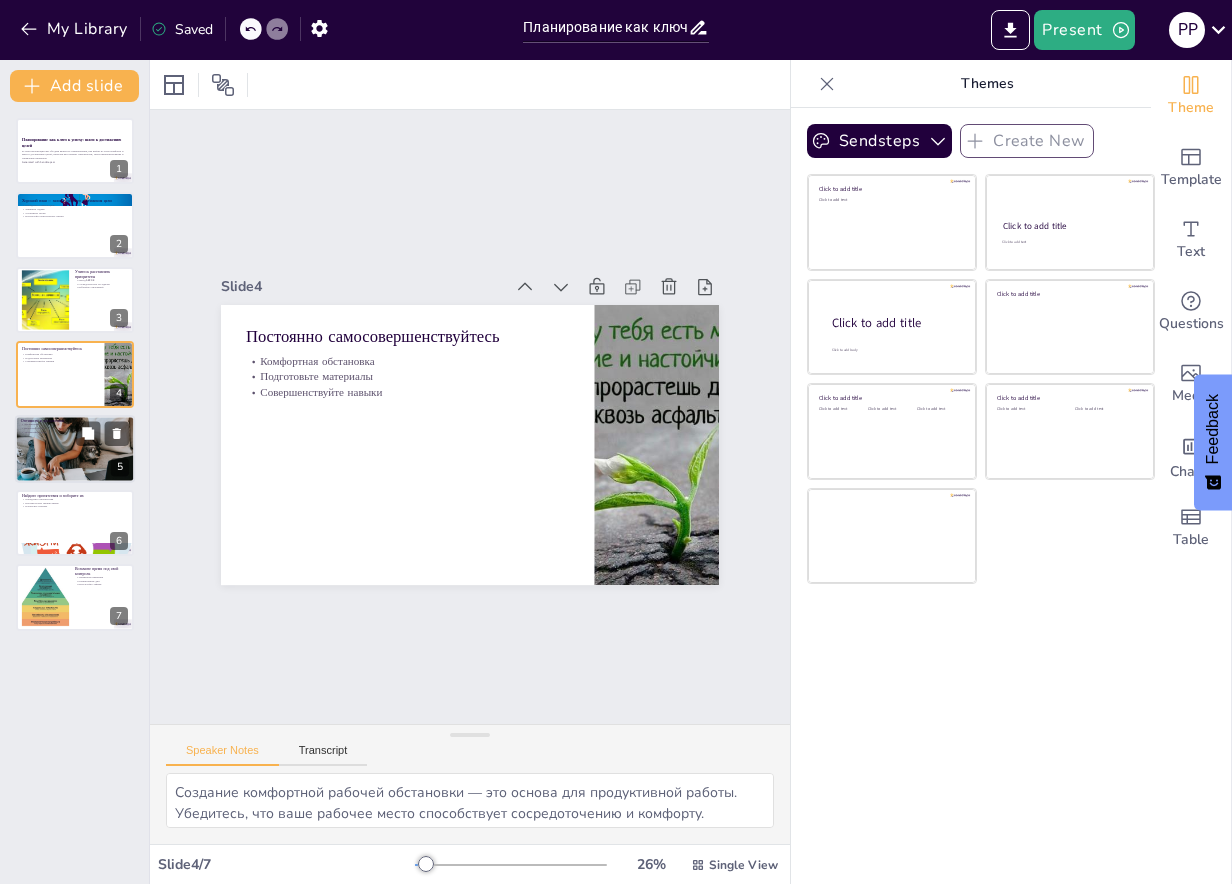 click at bounding box center (75, 449) 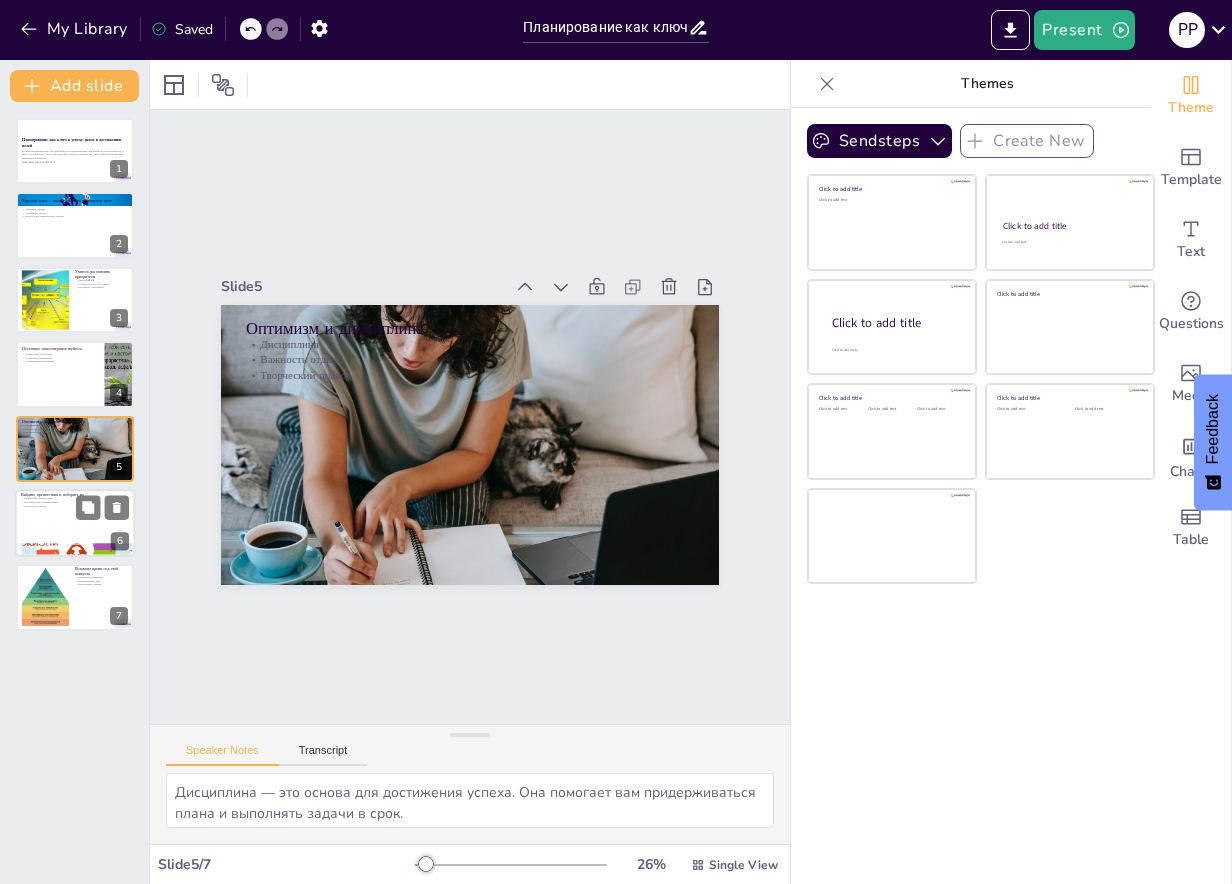 click at bounding box center [75, 523] 